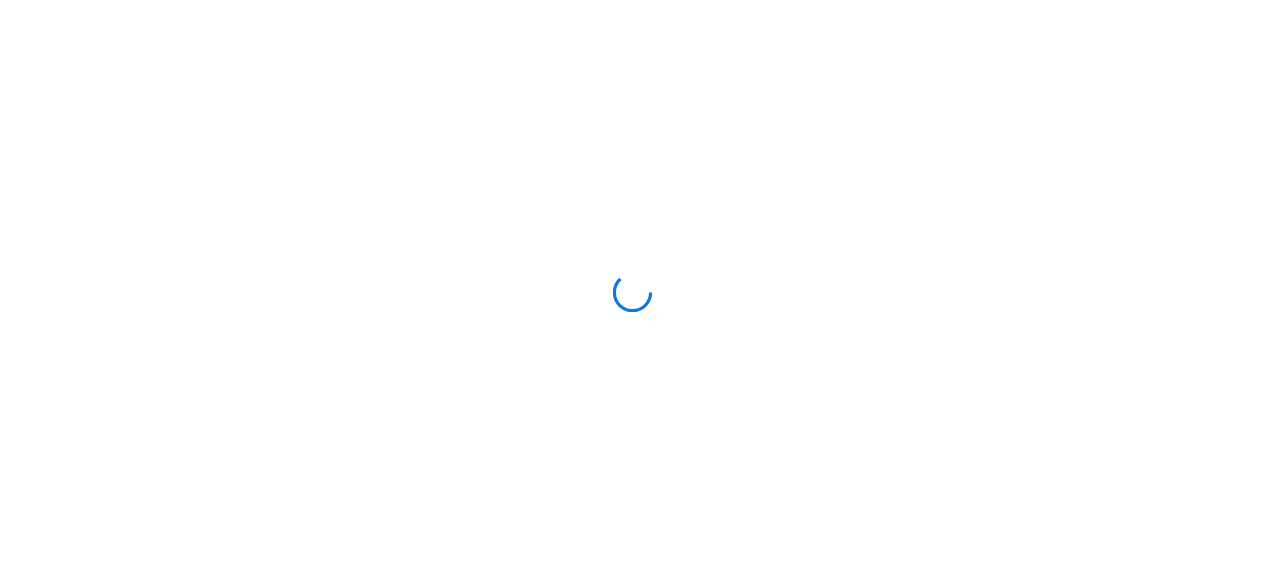 scroll, scrollTop: 0, scrollLeft: 0, axis: both 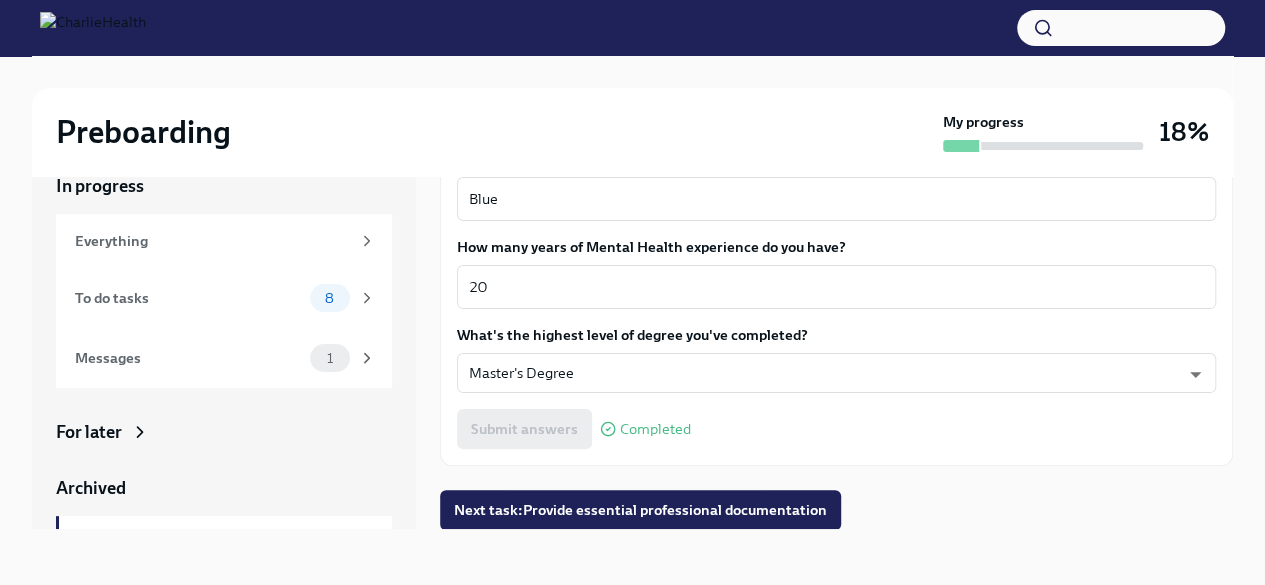 click on "Next task :  Provide essential professional documentation" at bounding box center (640, 510) 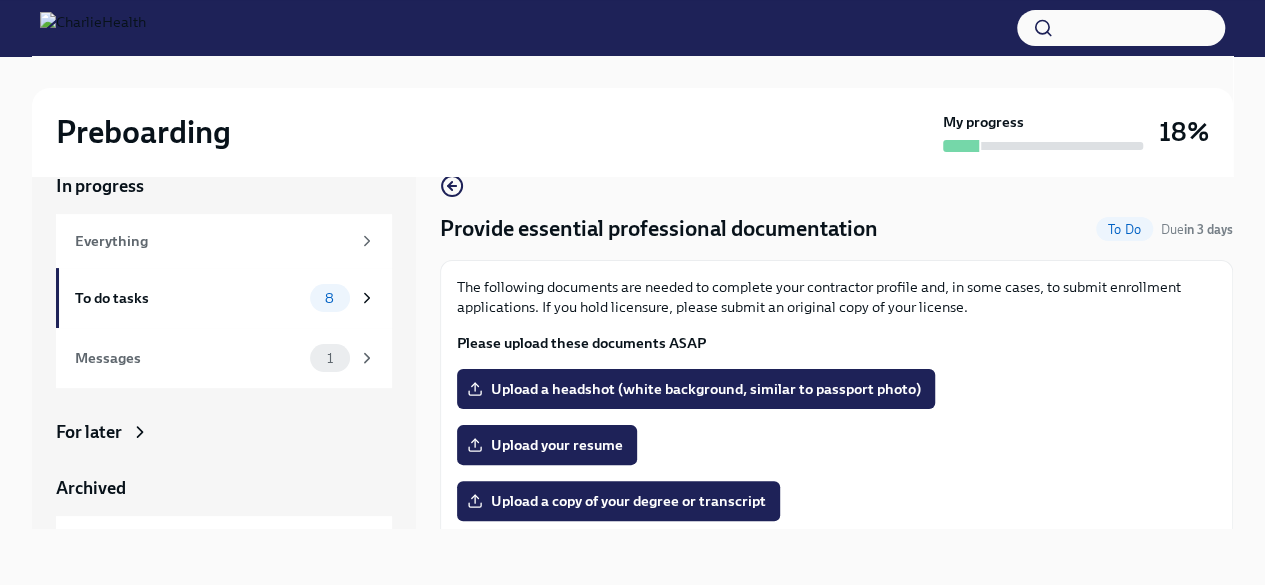 click on "Upload a headshot (white background, similar to passport photo)" at bounding box center [696, 389] 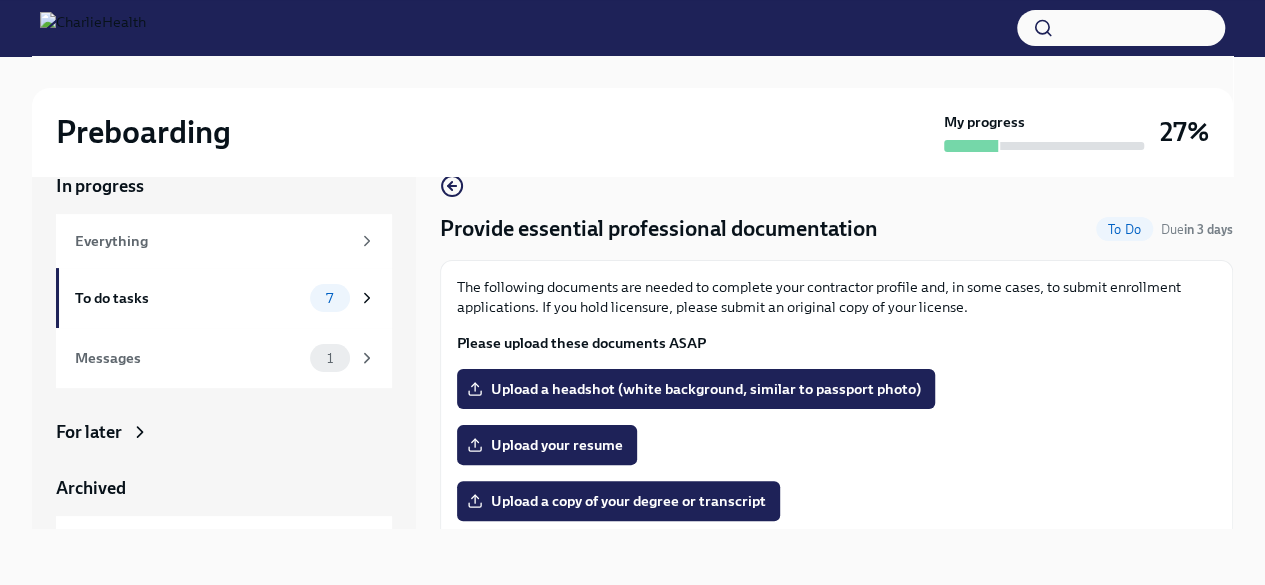 click on "Upload a headshot (white background, similar to passport photo)" at bounding box center (696, 389) 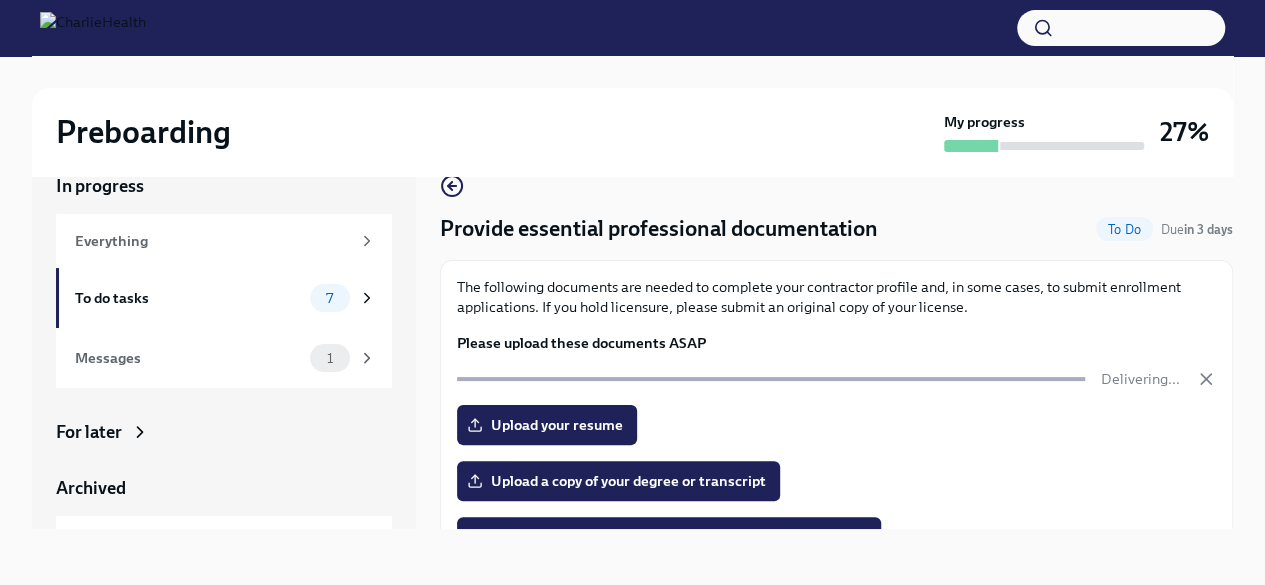 click on "Upload your resume" at bounding box center (547, 425) 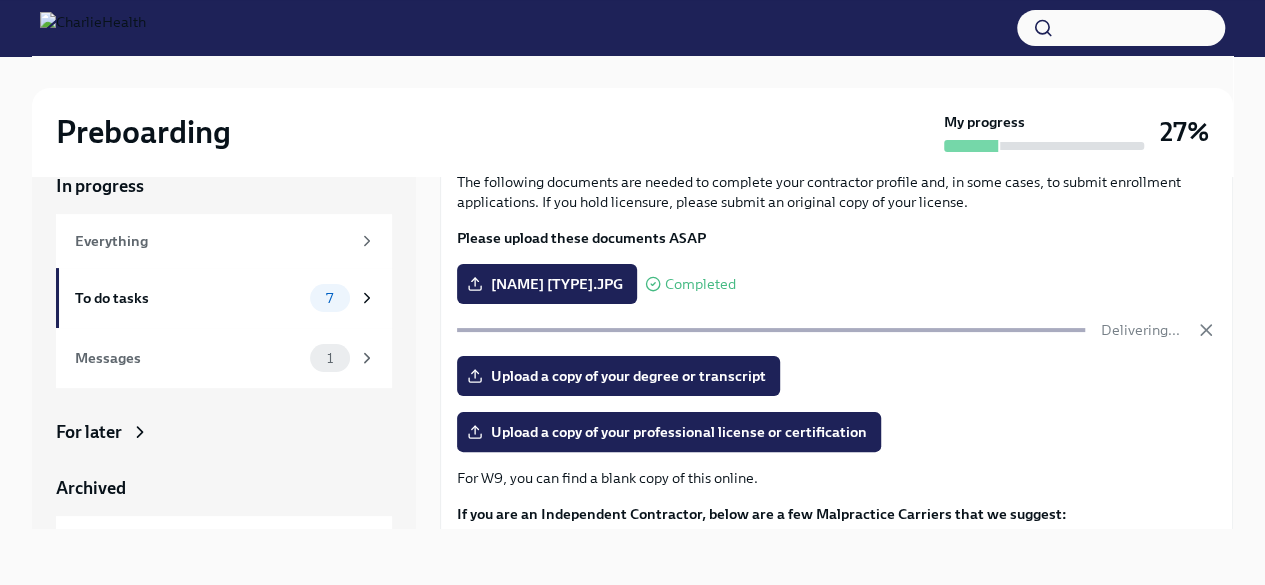 scroll, scrollTop: 106, scrollLeft: 0, axis: vertical 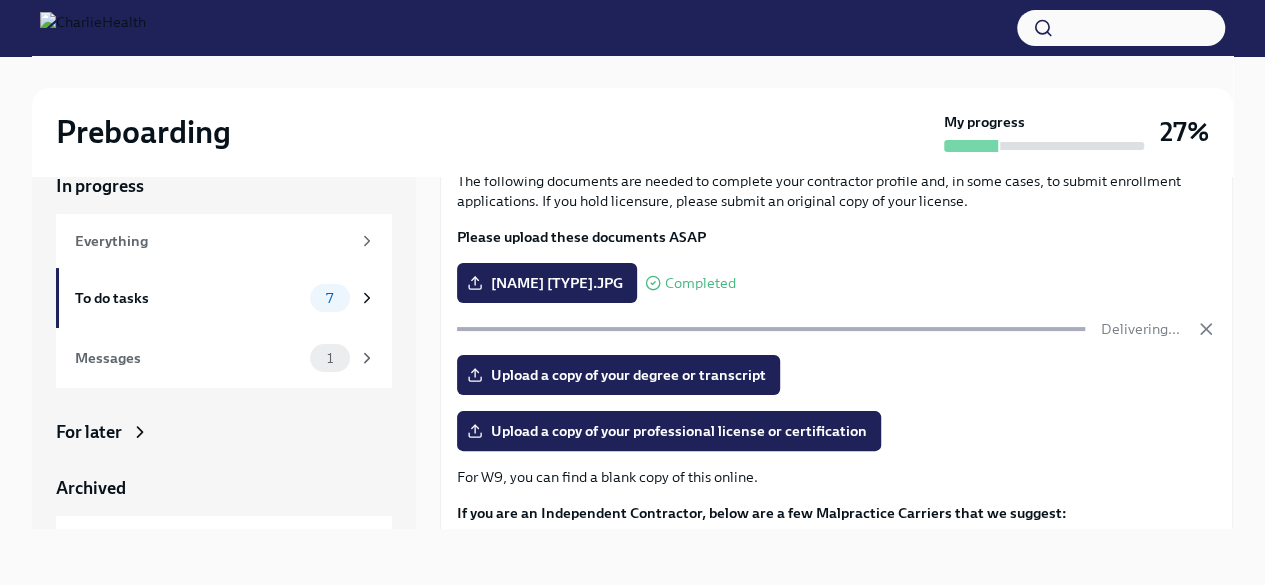 click on "Upload a copy of your degree or transcript" at bounding box center (618, 375) 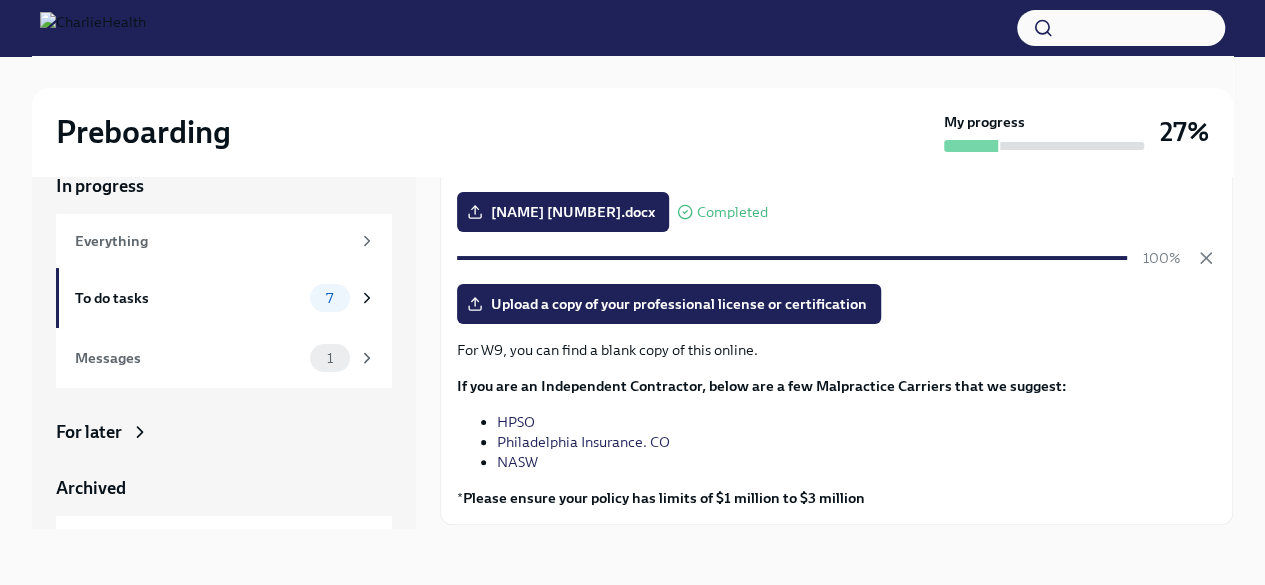scroll, scrollTop: 235, scrollLeft: 0, axis: vertical 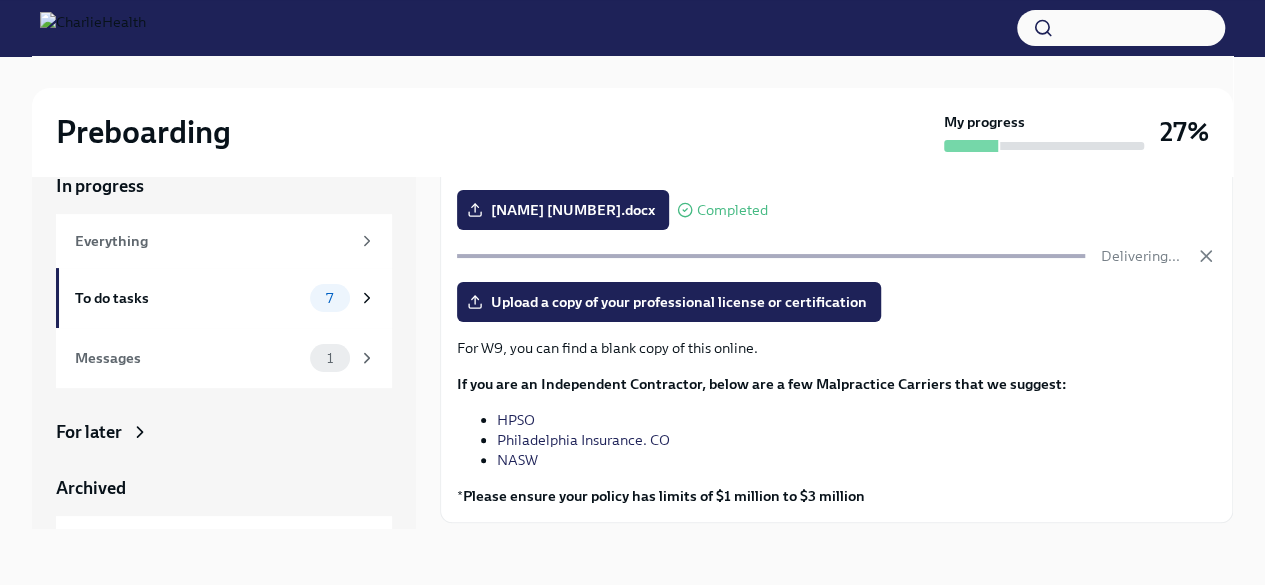 click on "Upload a copy of your professional license or certification" at bounding box center (669, 302) 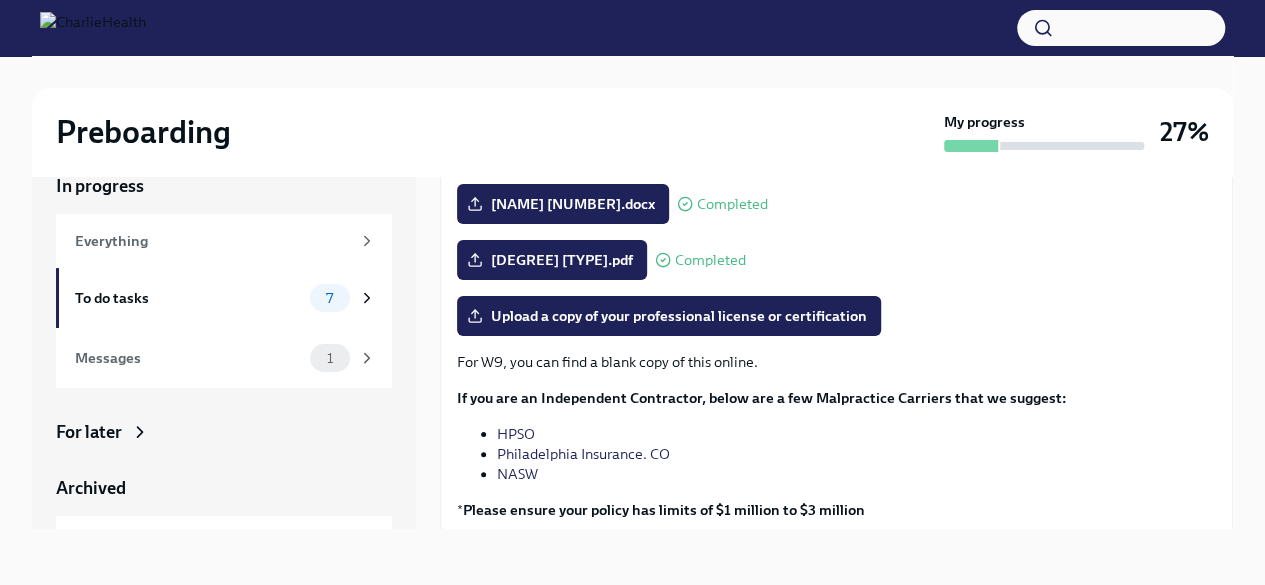 scroll, scrollTop: 311, scrollLeft: 0, axis: vertical 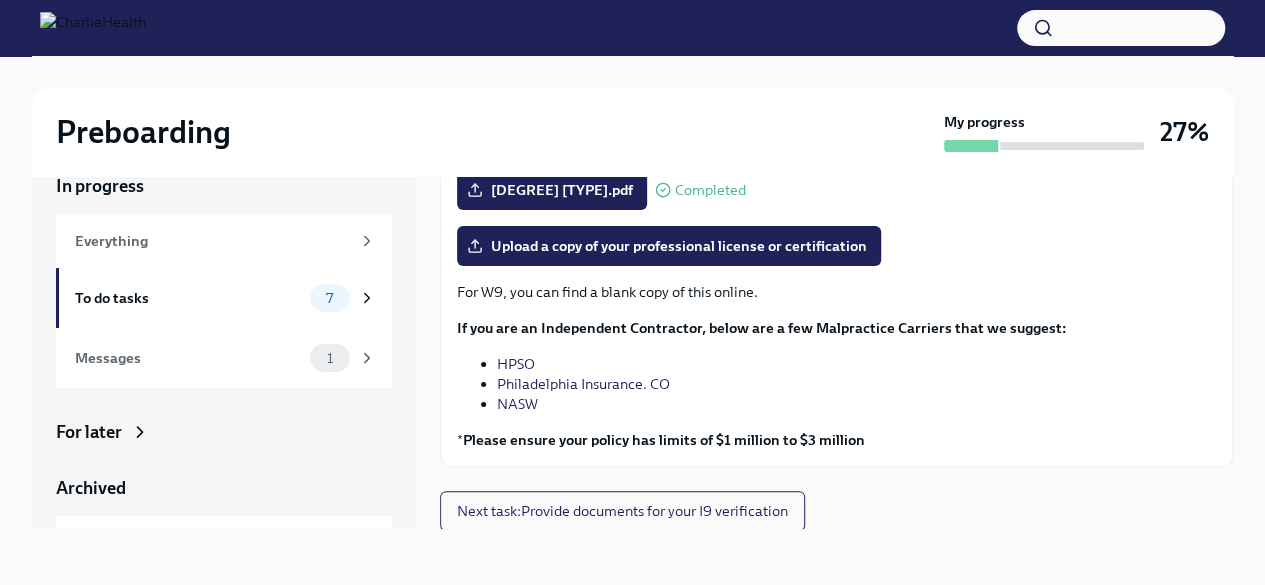click on "Next task :  Provide documents for your I9 verification" at bounding box center [622, 511] 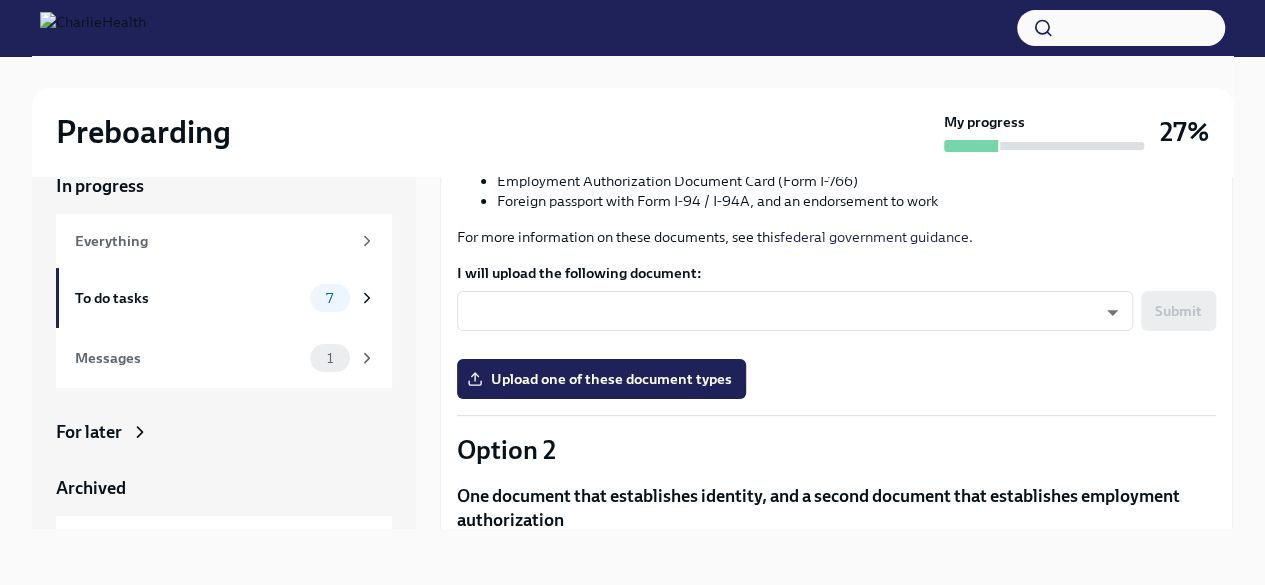 scroll, scrollTop: 348, scrollLeft: 0, axis: vertical 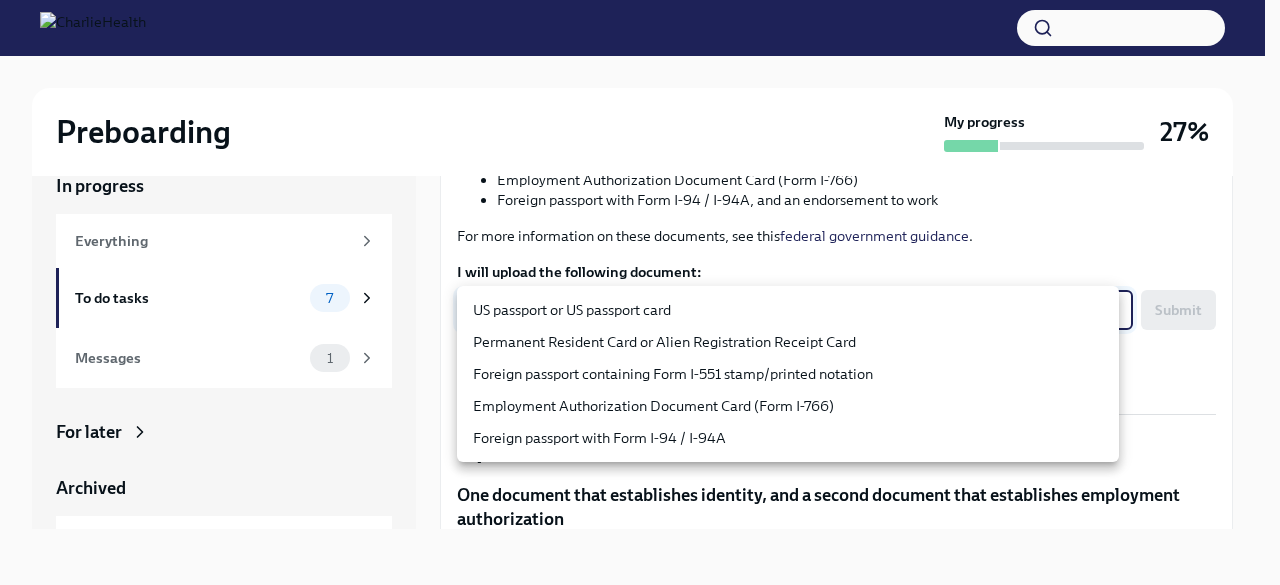click on "Preboarding My progress 27% In progress Everything To do tasks 7 Messages 1 For later Archived Completed tasks 3 Messages 0 Provide documents for your I9 verification To Do Due  in 4 days You have a choice of which documents you provide for your I9. Option 1 One document that establishes both identity and employment authorization This can be a scanned copy of:
[COUNTRY] passport or [COUNTRY] passport card
Permanent Resident Card or Alien Registration Receipt Card (Form I-551)
Foreign passport containing Form I-551 stamp/printed notation
Employment Authorization Document Card (Form I-766)
Foreign passport with Form I-94 / I-94A, and an endorsement to work
For more information on these documents, see this  federal government guidance . I will upload the following document: ​ ​ Submit Upload one of these document types Option 2 One document that establishes identity, and a second document that establishes employment authorization Your  identity-establishing  document can be:" at bounding box center (640, 275) 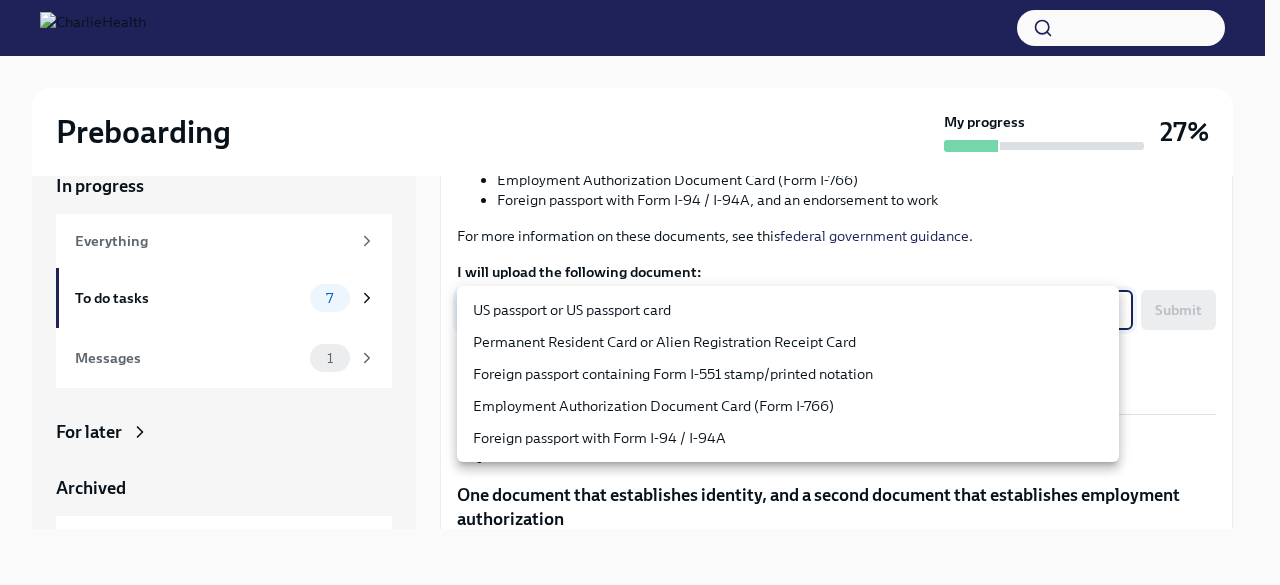 click at bounding box center [640, 292] 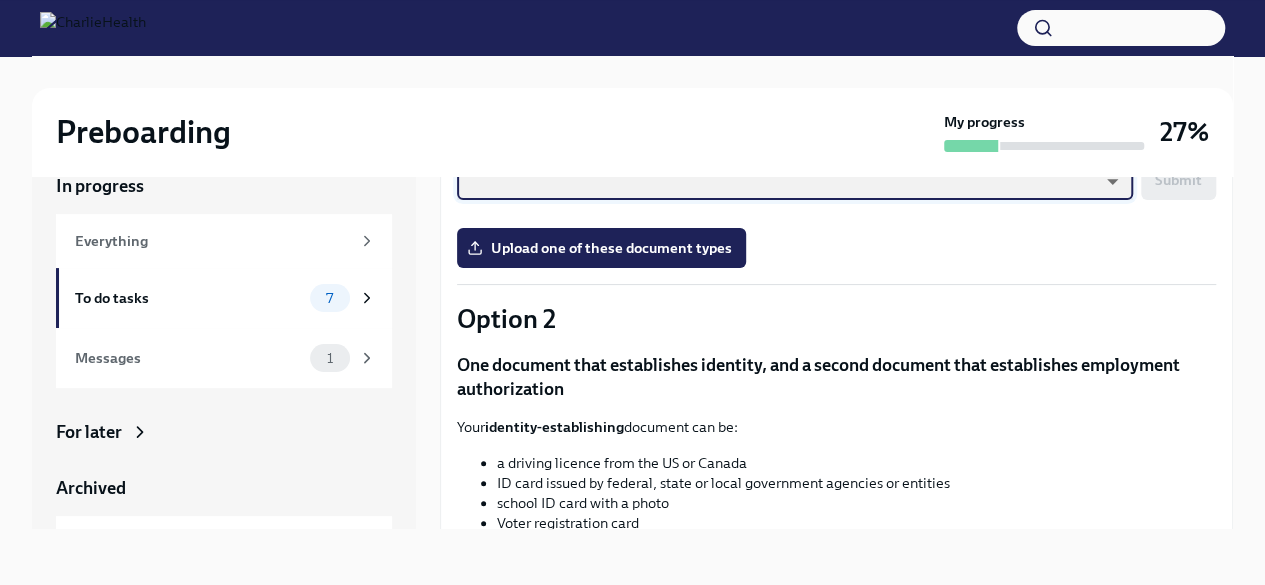scroll, scrollTop: 482, scrollLeft: 0, axis: vertical 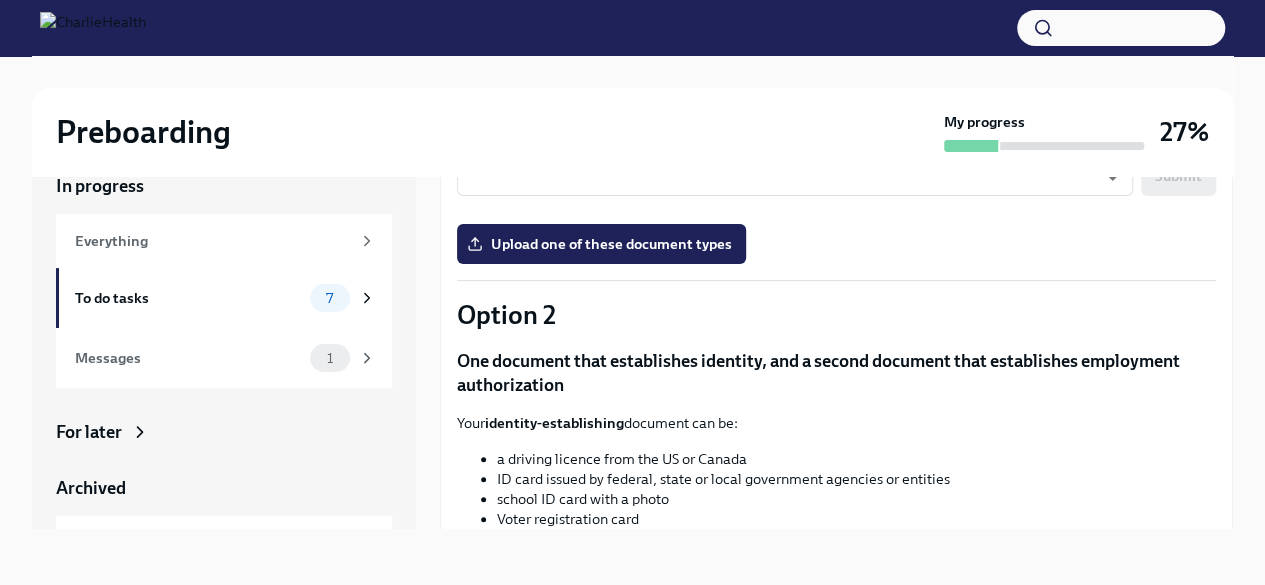 click on "Upload one of these document types" at bounding box center [601, 244] 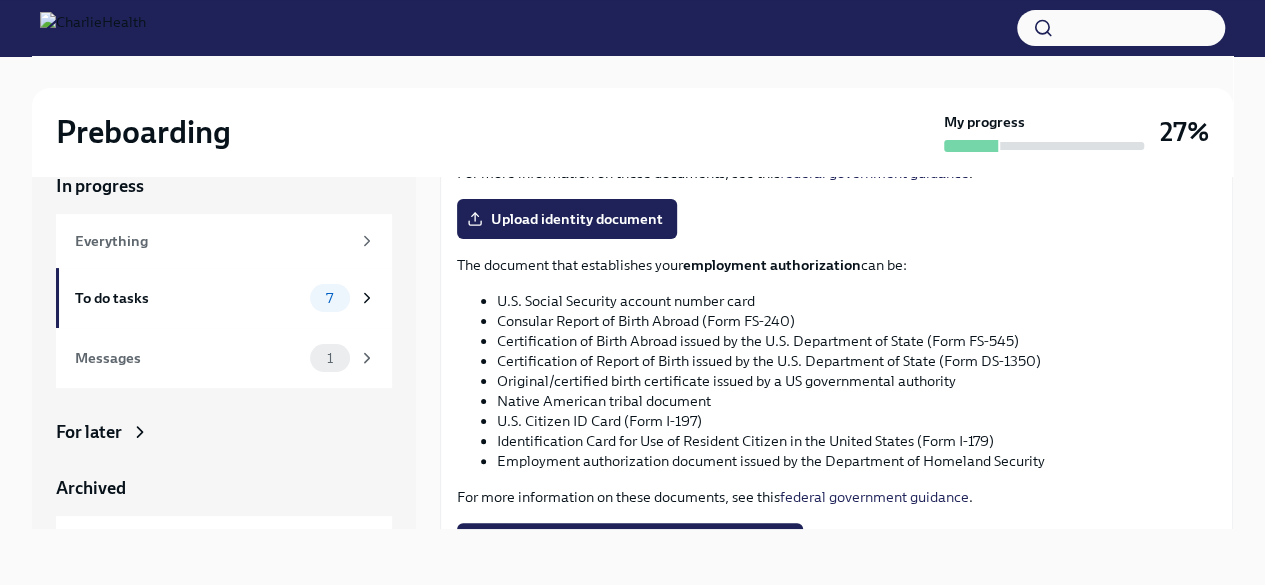 scroll, scrollTop: 1057, scrollLeft: 0, axis: vertical 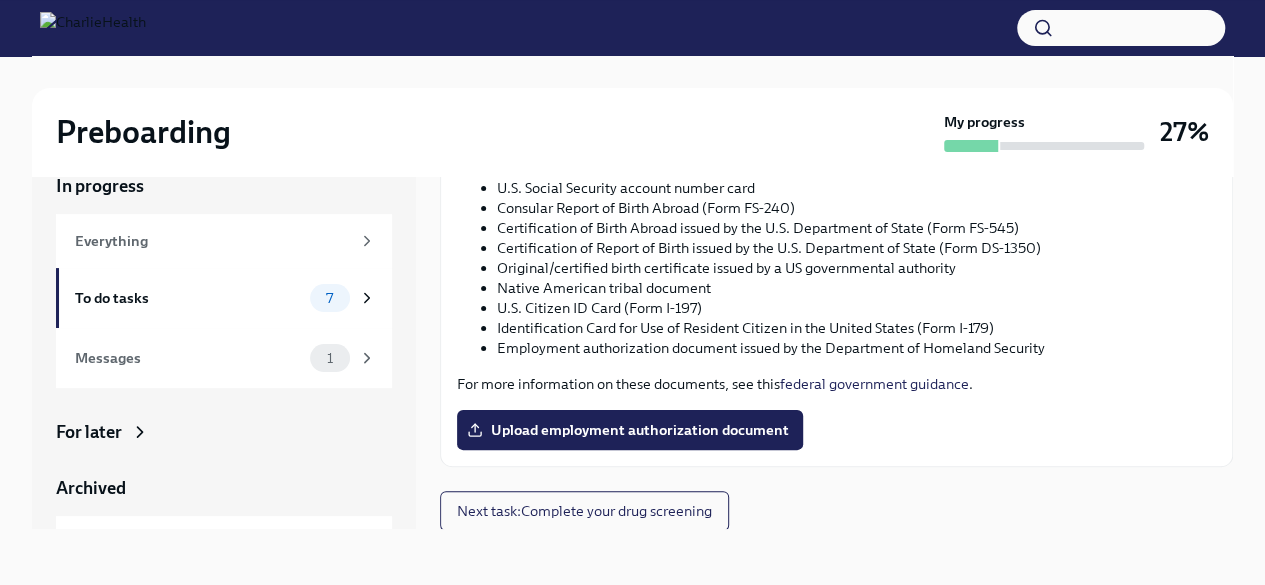 click on "7" at bounding box center (343, 298) 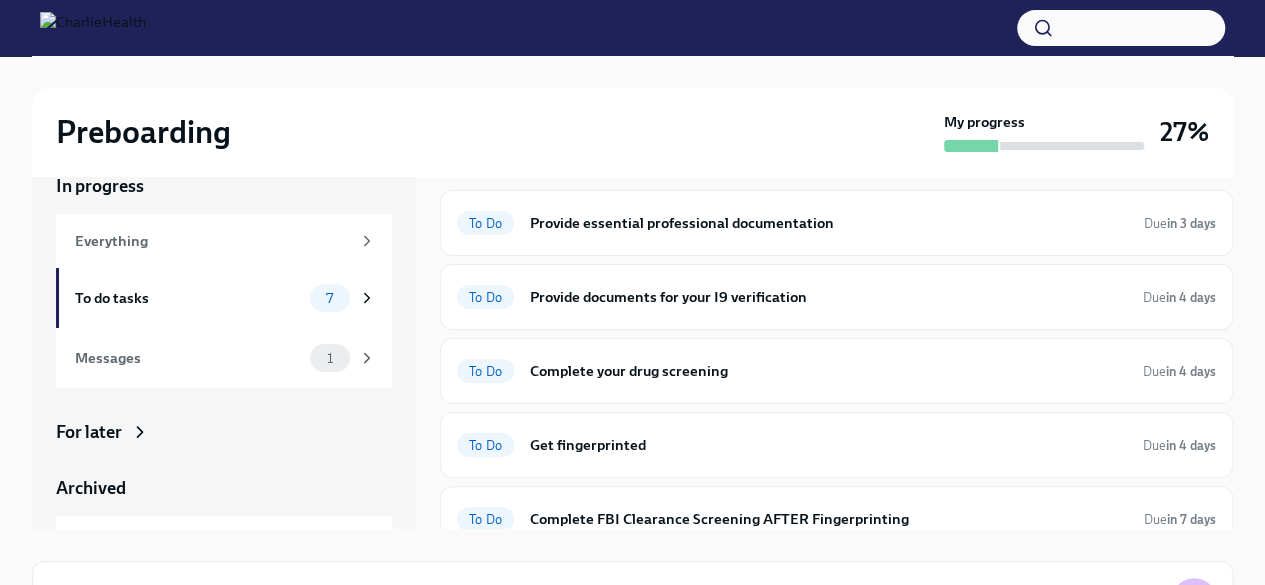 scroll, scrollTop: 0, scrollLeft: 0, axis: both 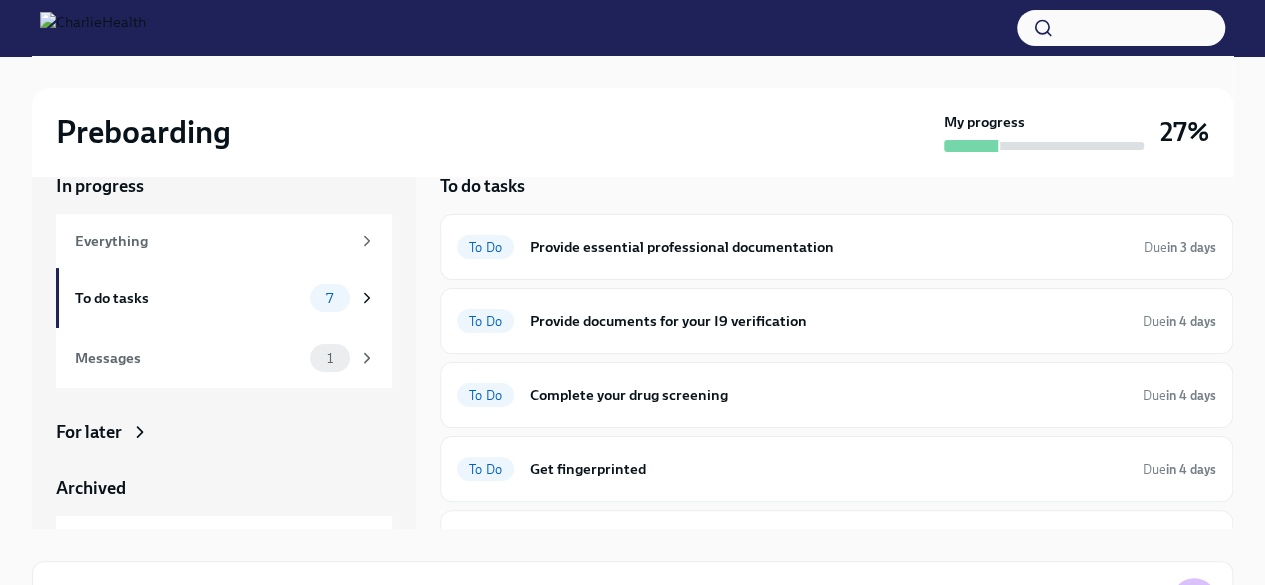 click on "Get fingerprinted" at bounding box center [828, 469] 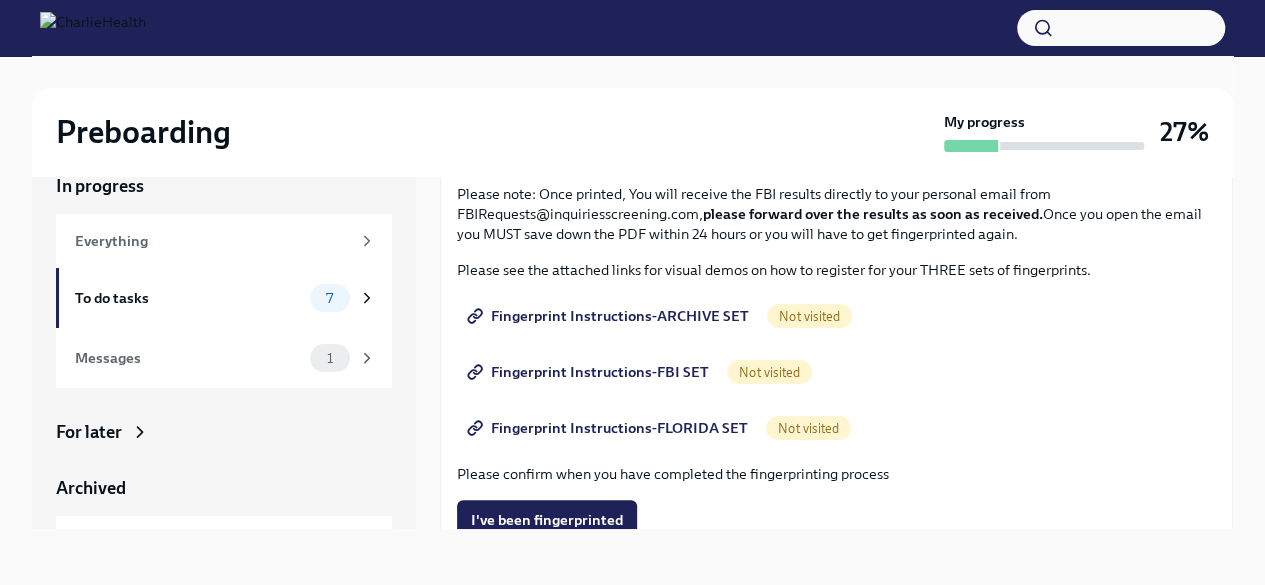 scroll, scrollTop: 235, scrollLeft: 0, axis: vertical 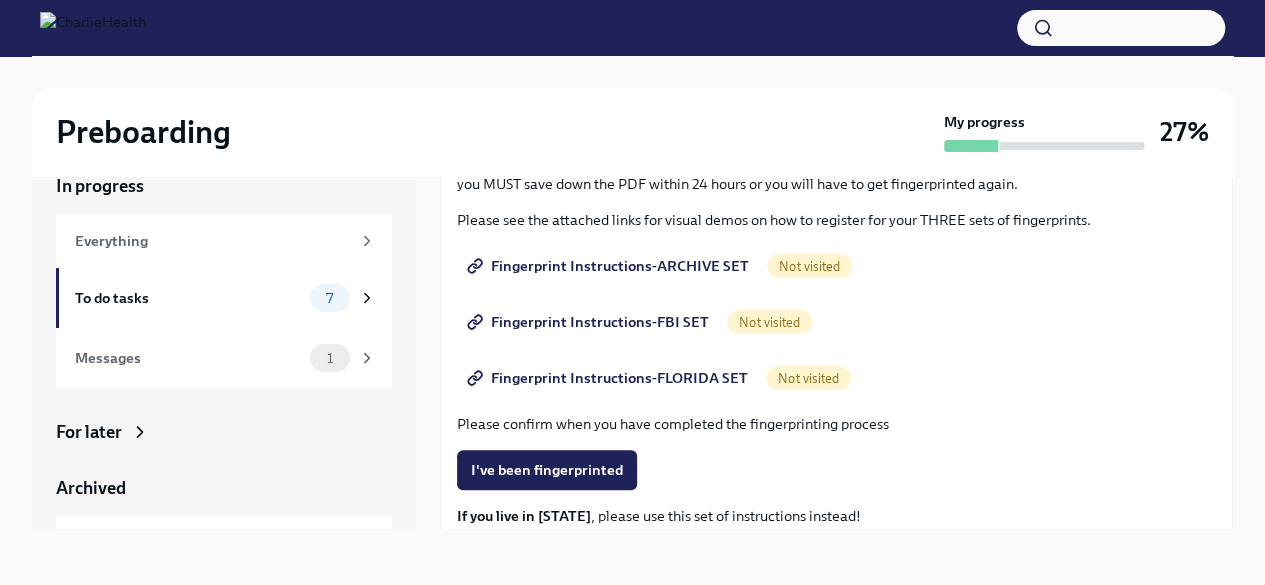 click on "Fingerprint Instructions-ARCHIVE SET" at bounding box center (610, 266) 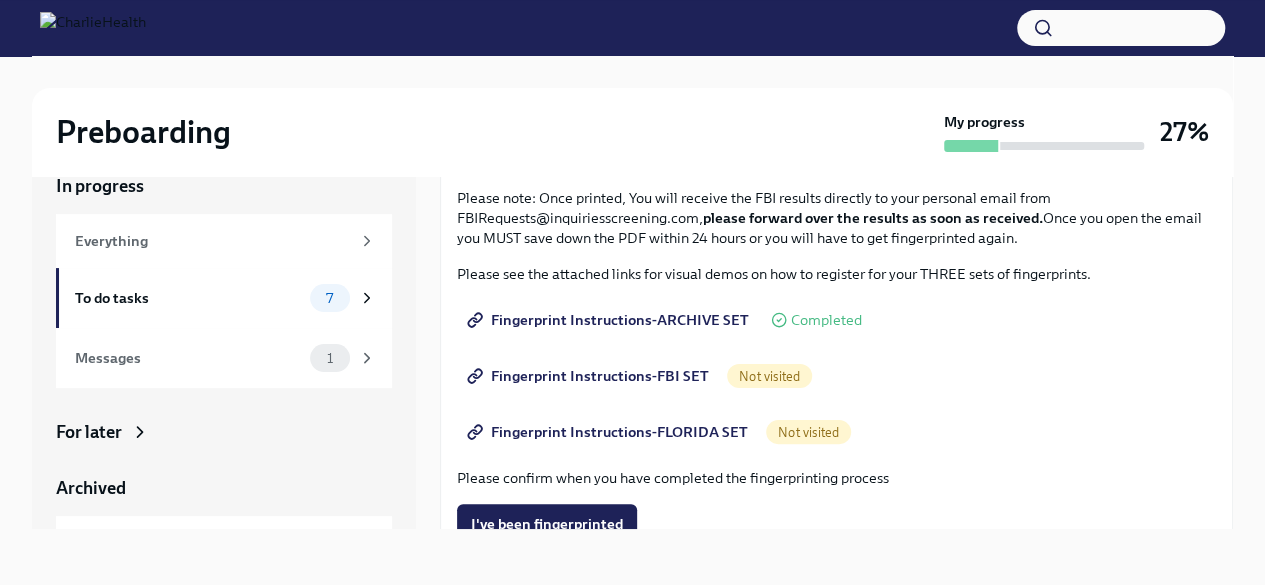 scroll, scrollTop: 180, scrollLeft: 0, axis: vertical 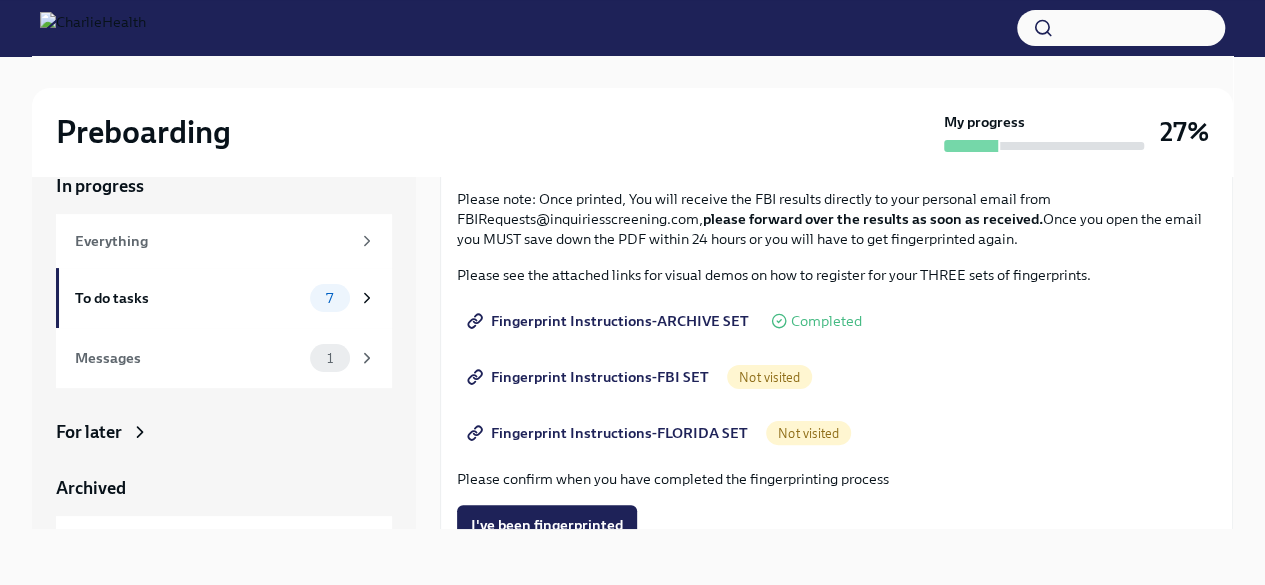 click on "Fingerprint Instructions-FBI SET" at bounding box center (590, 377) 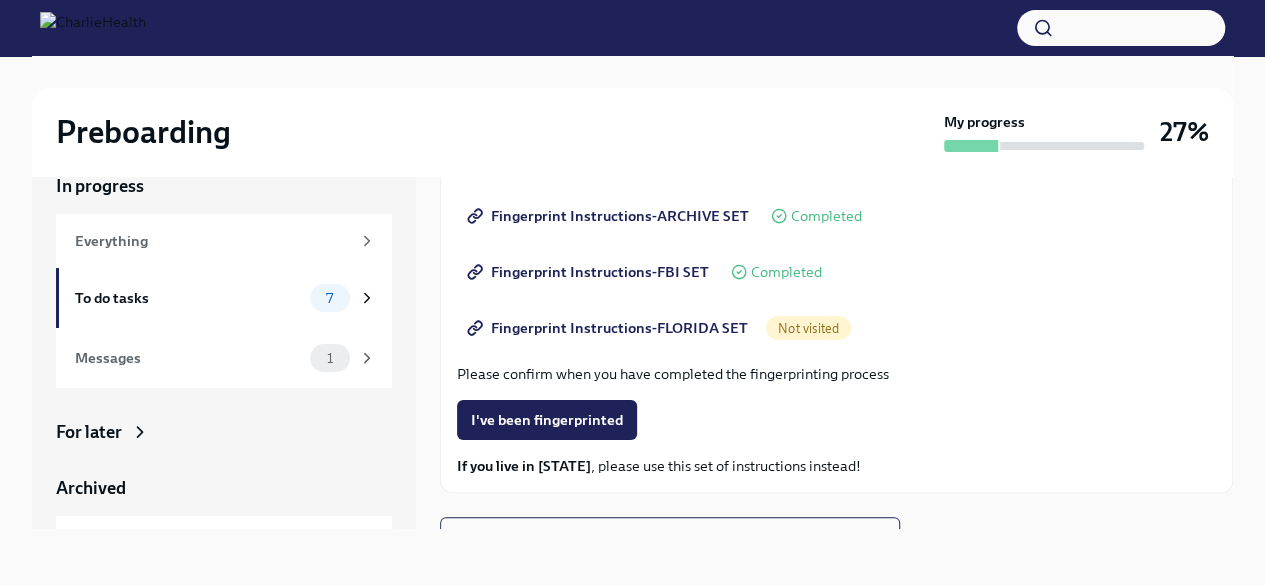 scroll, scrollTop: 286, scrollLeft: 0, axis: vertical 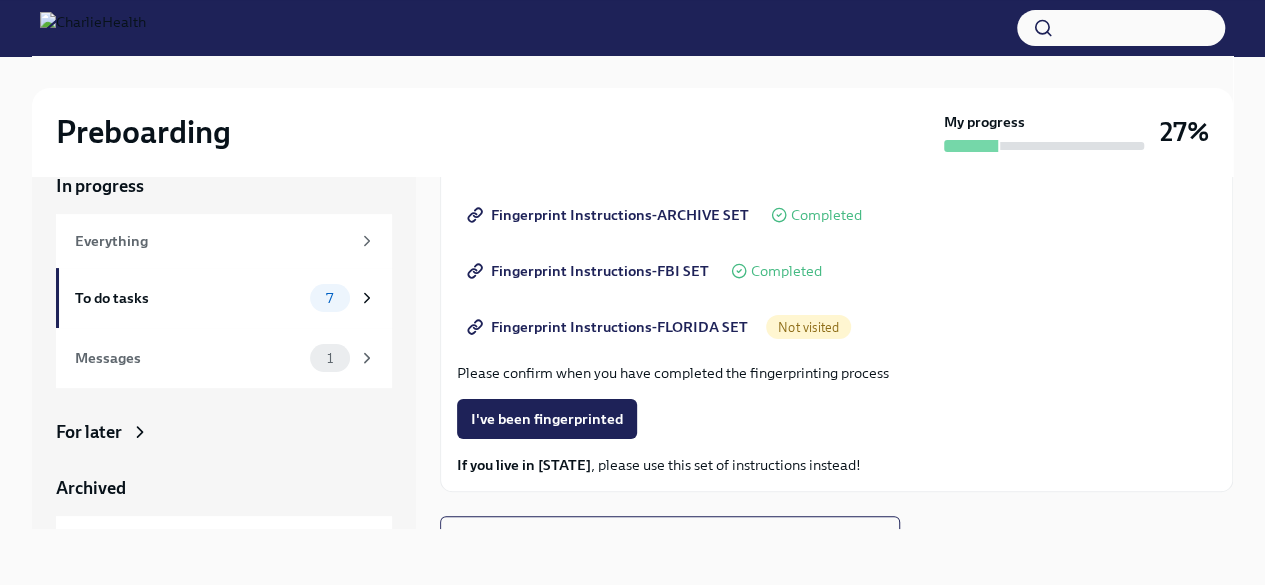 click on "Fingerprint Instructions-FLORIDA SET" at bounding box center [609, 327] 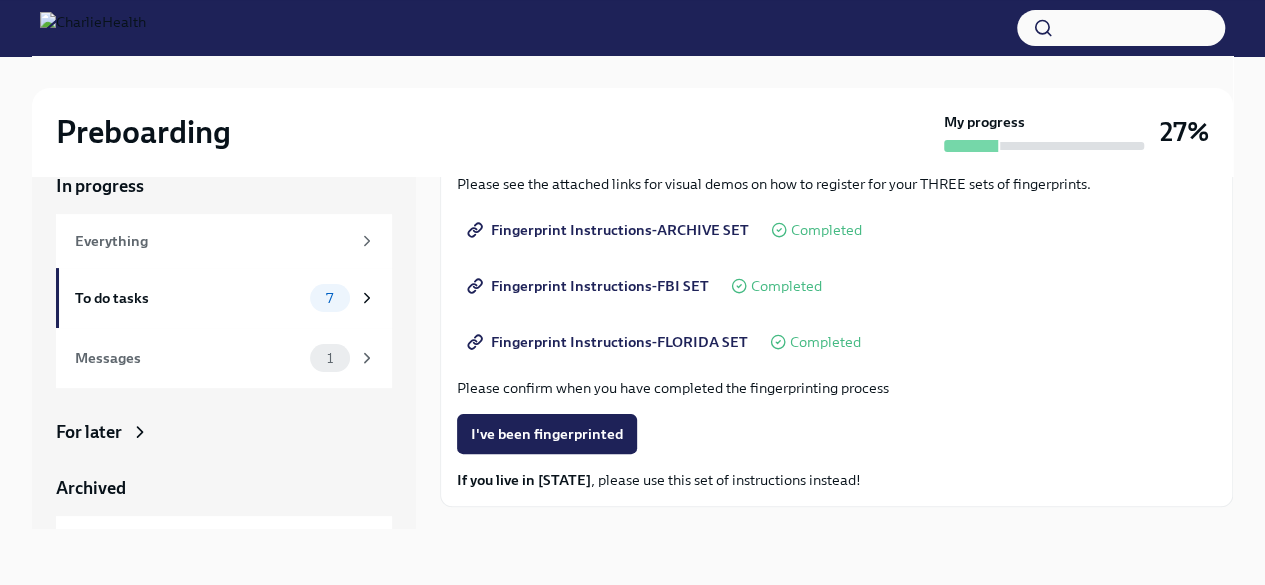 scroll, scrollTop: 311, scrollLeft: 0, axis: vertical 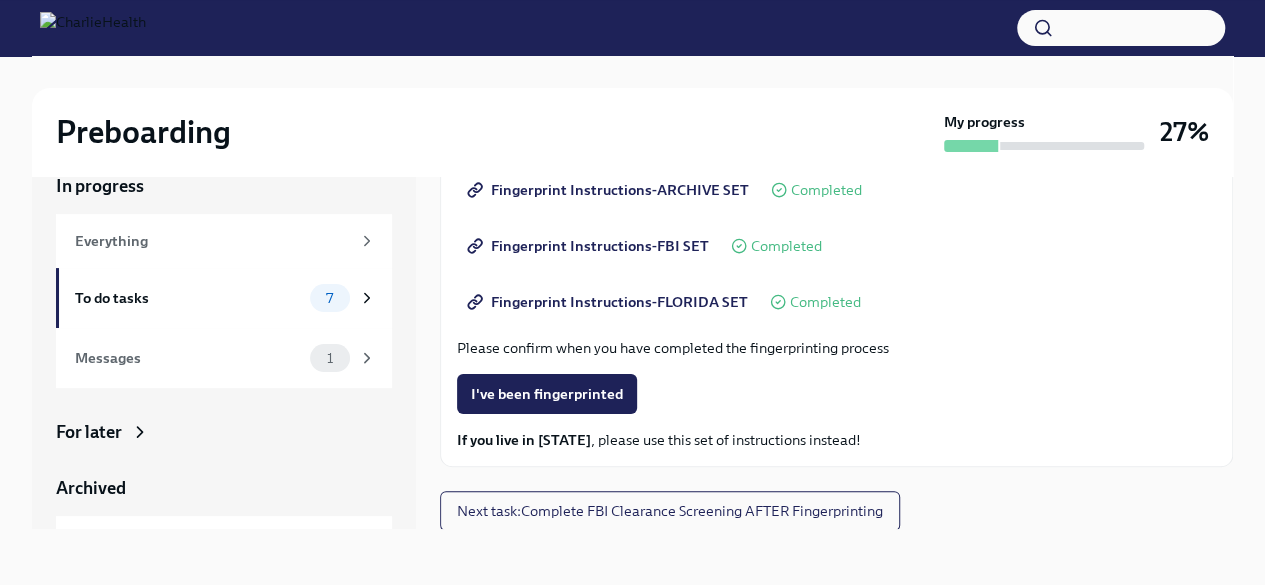 click on "Fingerprint Instructions-FLORIDA SET" at bounding box center [609, 302] 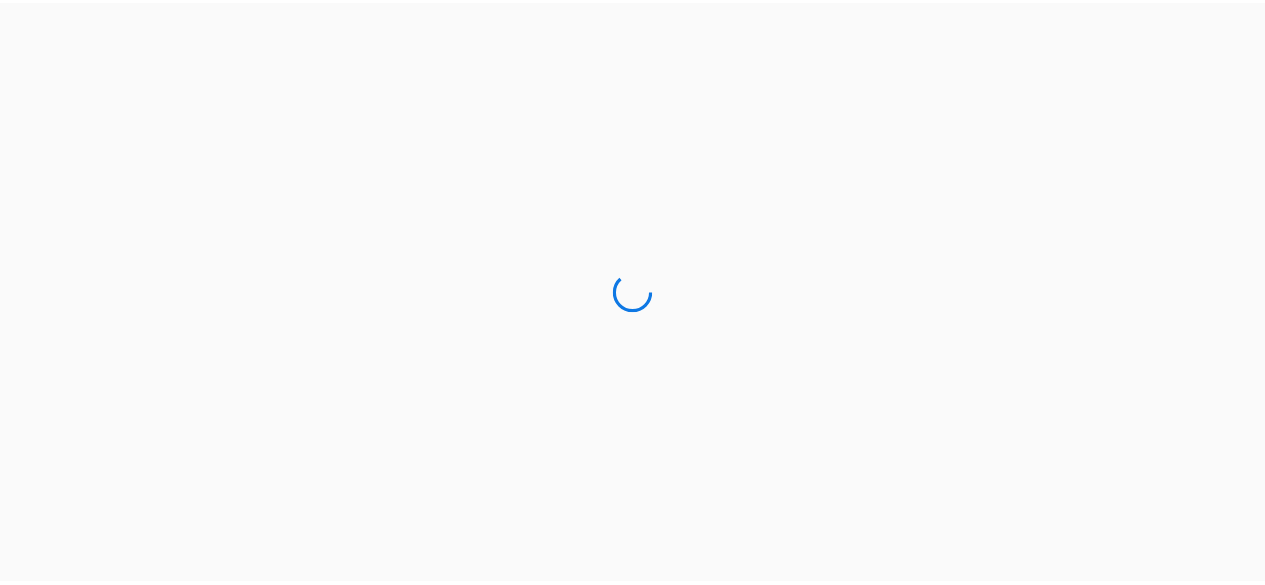 scroll, scrollTop: 0, scrollLeft: 0, axis: both 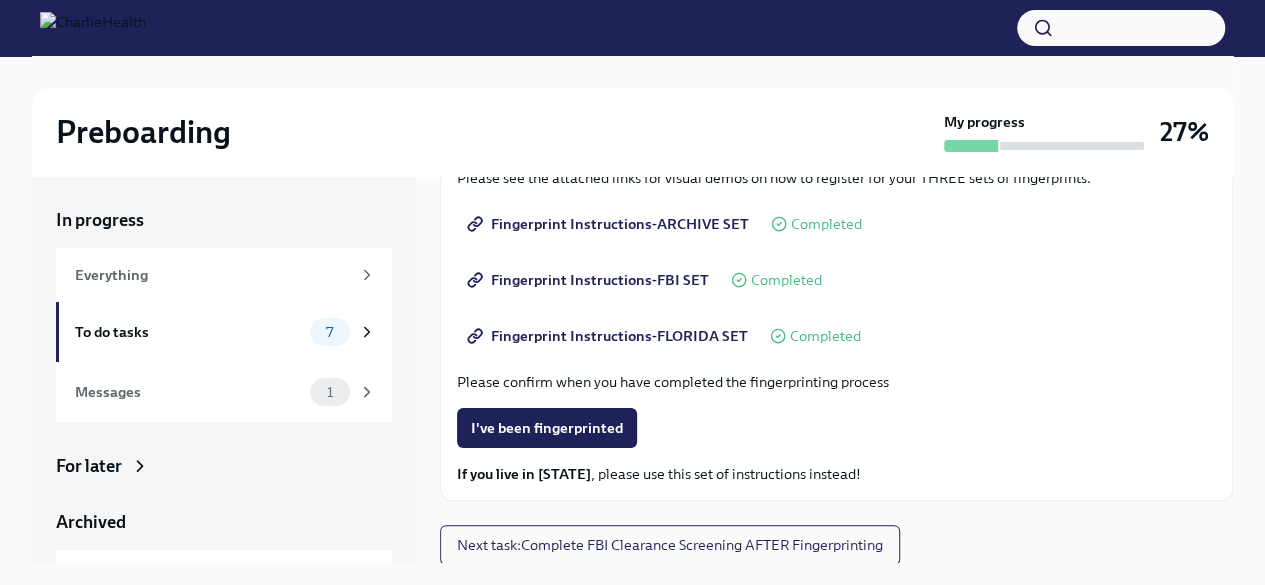 click on "To do tasks" at bounding box center [188, 332] 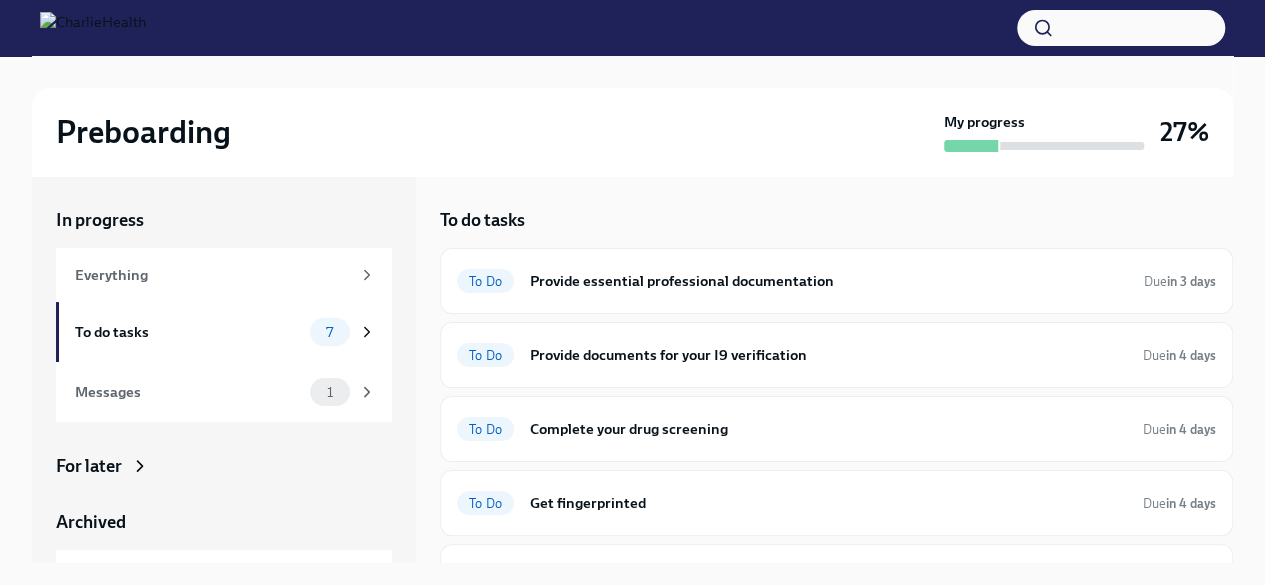 click on "To Do Provide documents for your I9 verification Due  in 4 days" at bounding box center (836, 355) 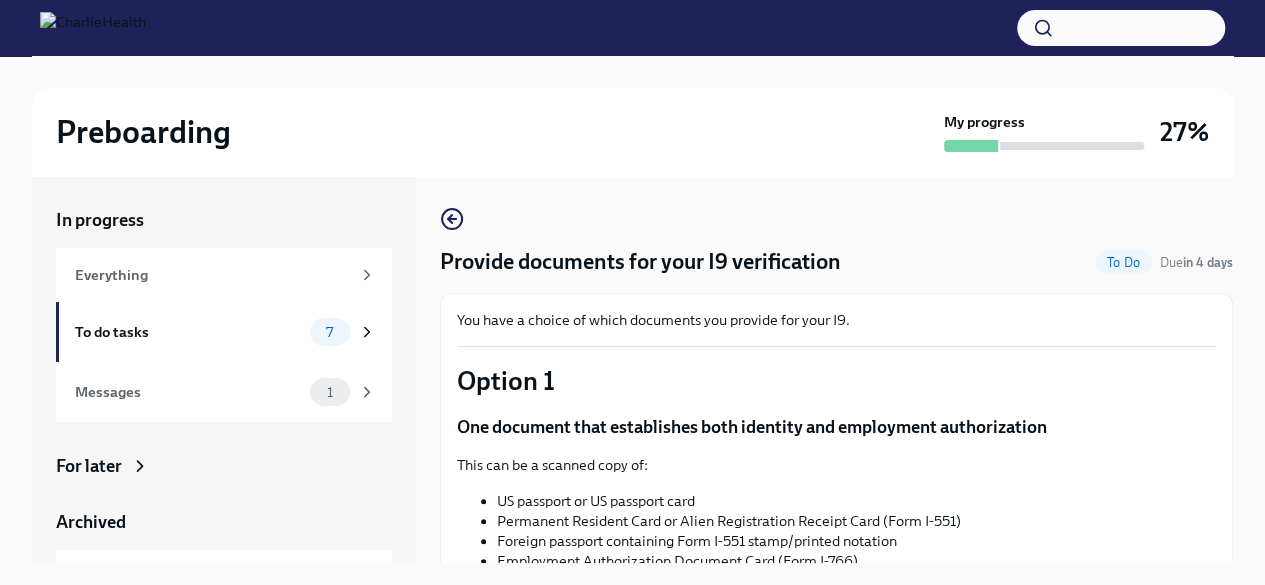 scroll, scrollTop: 0, scrollLeft: 0, axis: both 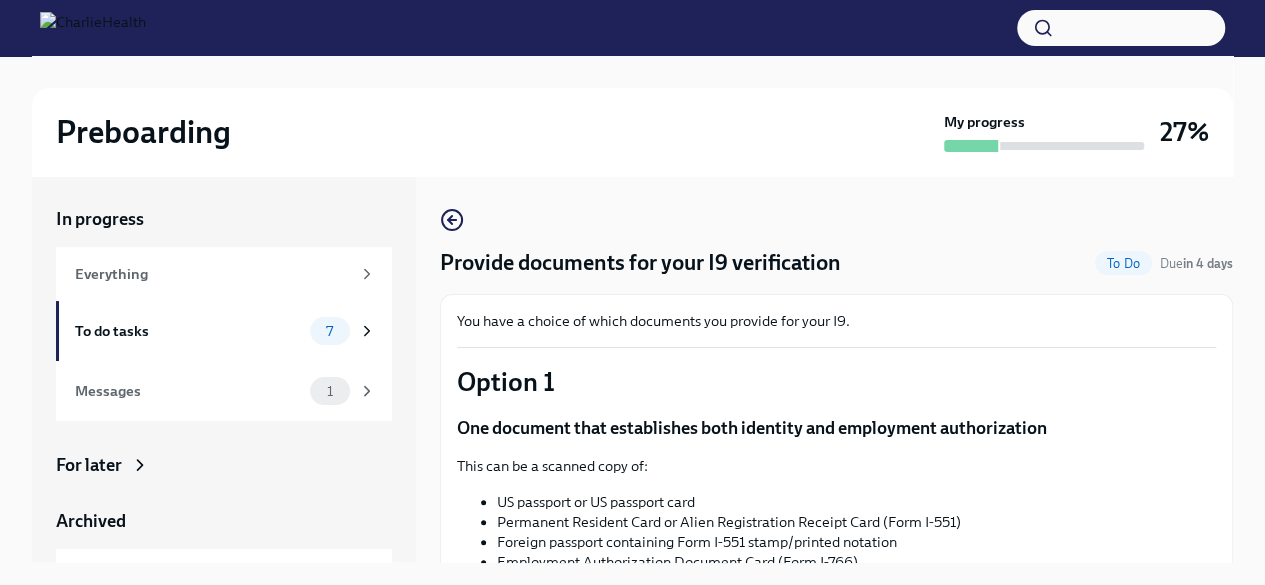 click on "To do tasks" at bounding box center [188, 331] 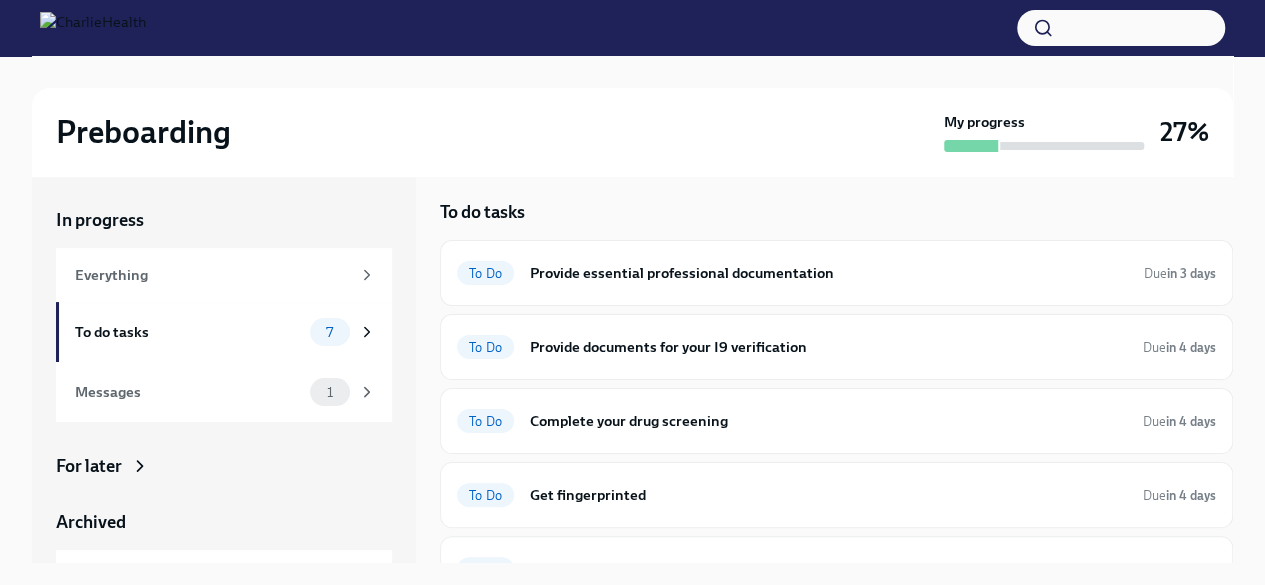 scroll, scrollTop: 0, scrollLeft: 0, axis: both 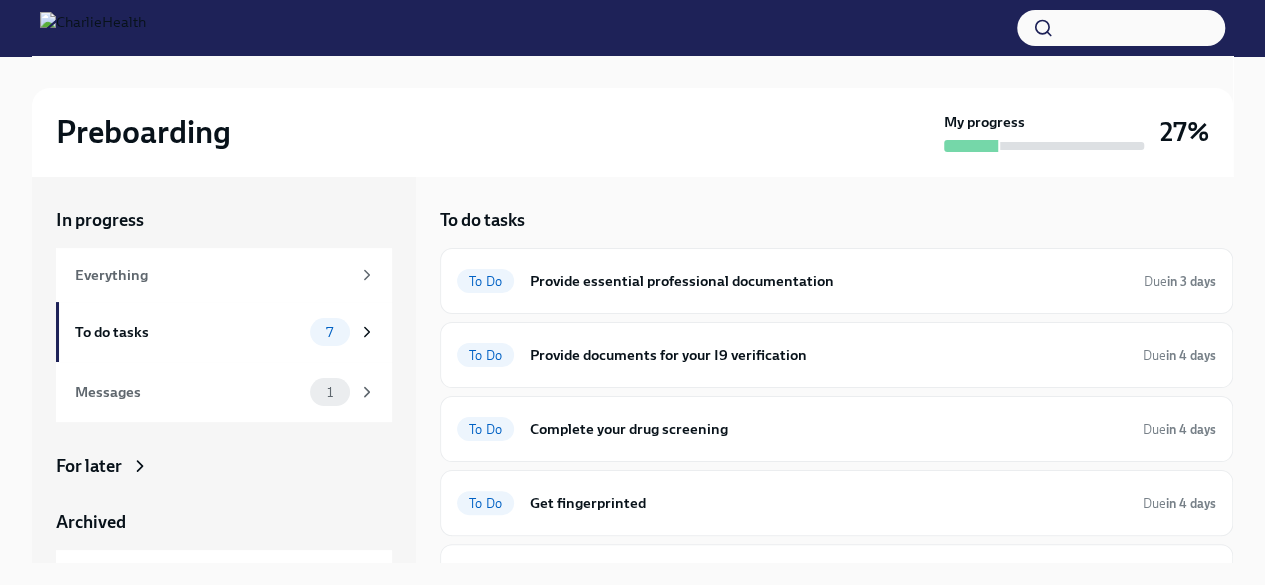 click on "Provide essential professional documentation" at bounding box center [829, 281] 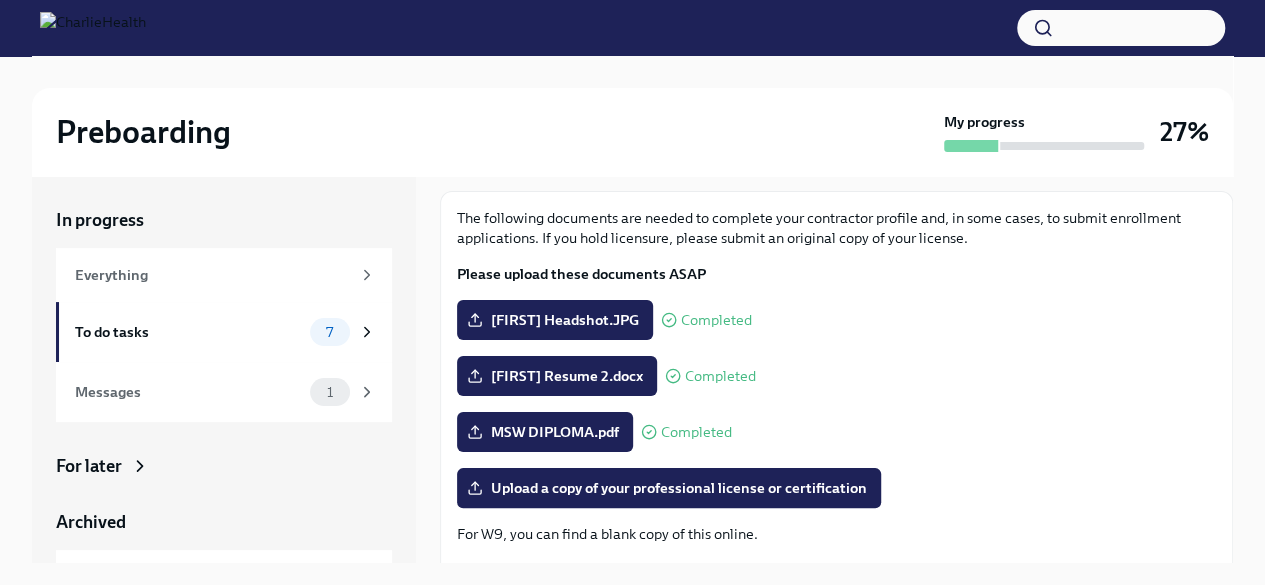 scroll, scrollTop: 0, scrollLeft: 0, axis: both 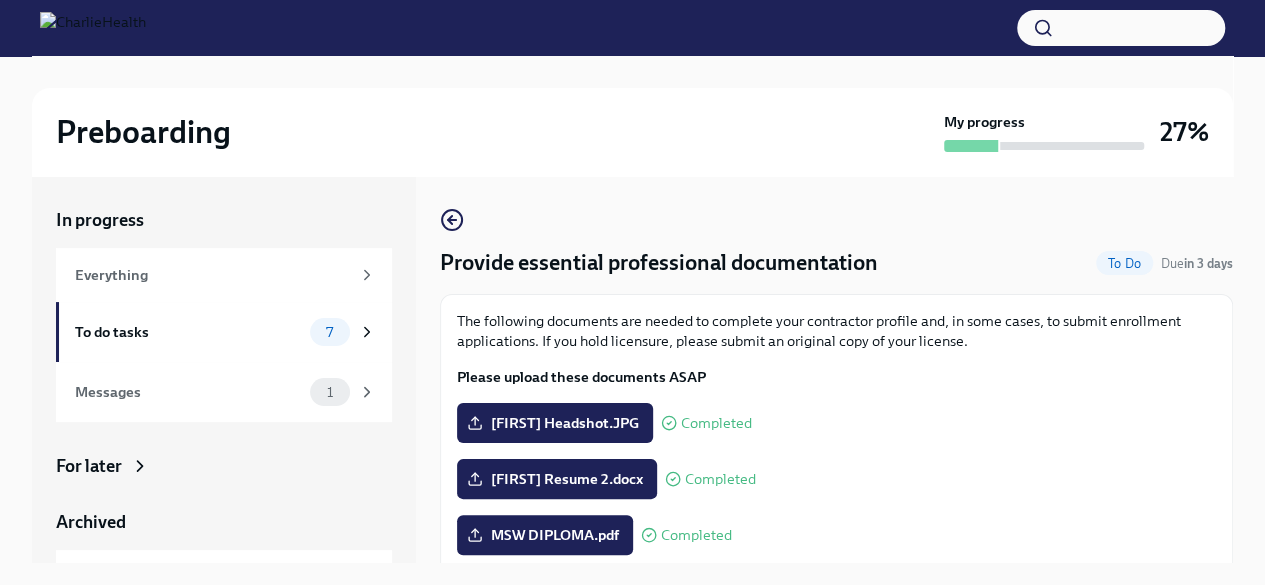 click on "To do tasks" at bounding box center [188, 332] 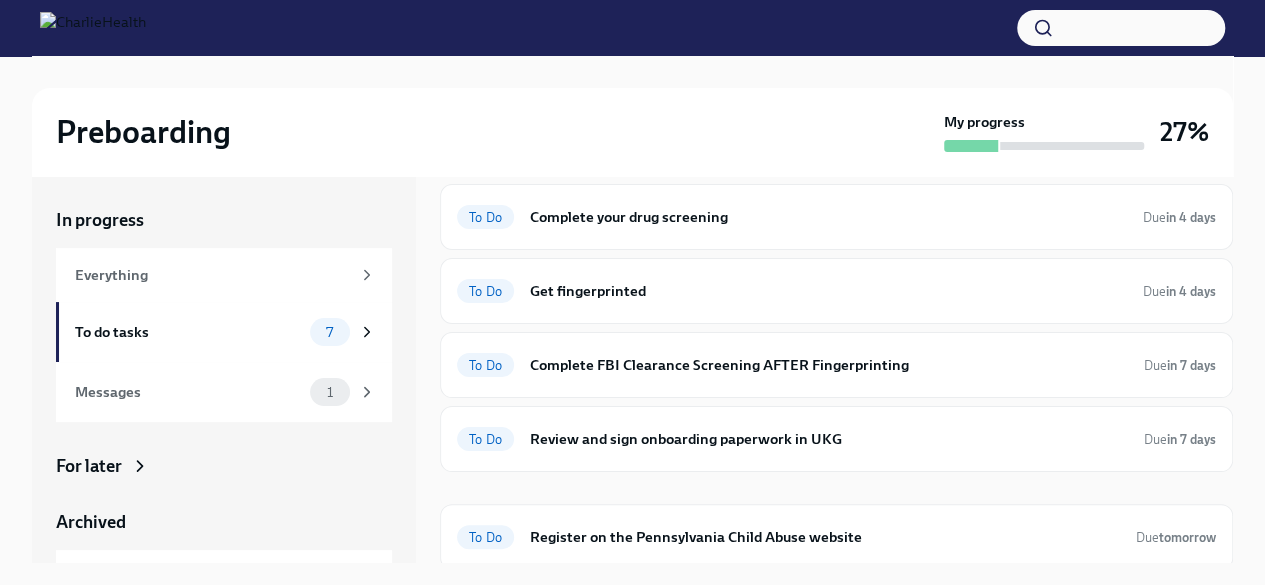 scroll, scrollTop: 214, scrollLeft: 0, axis: vertical 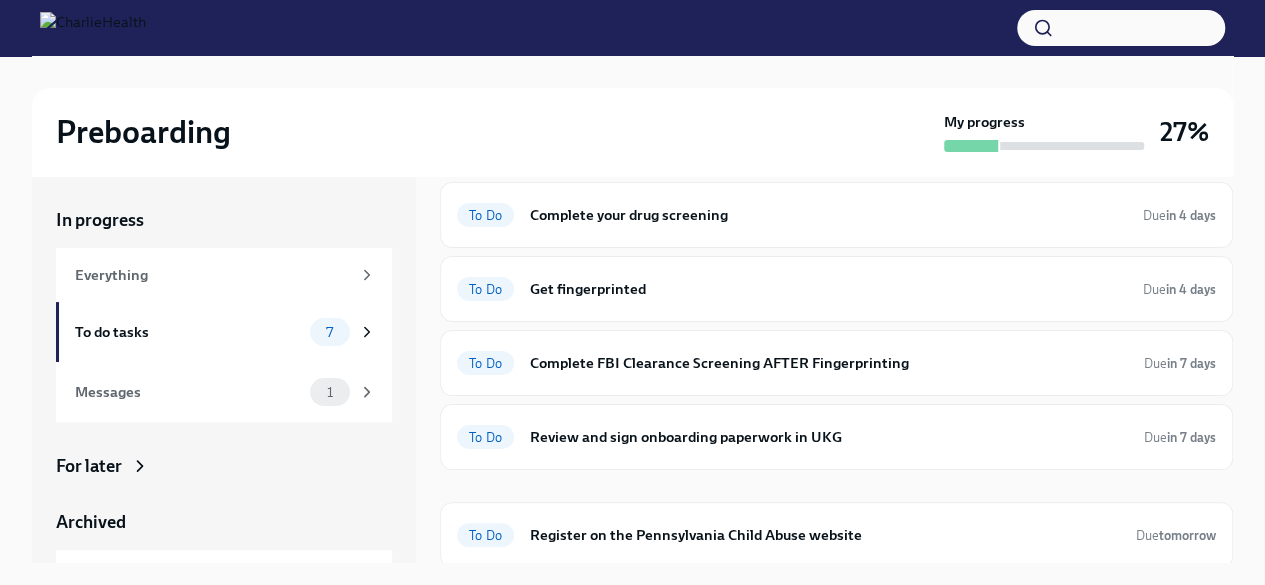 click on "Register on the Pennsylvania Child Abuse website" at bounding box center (825, 535) 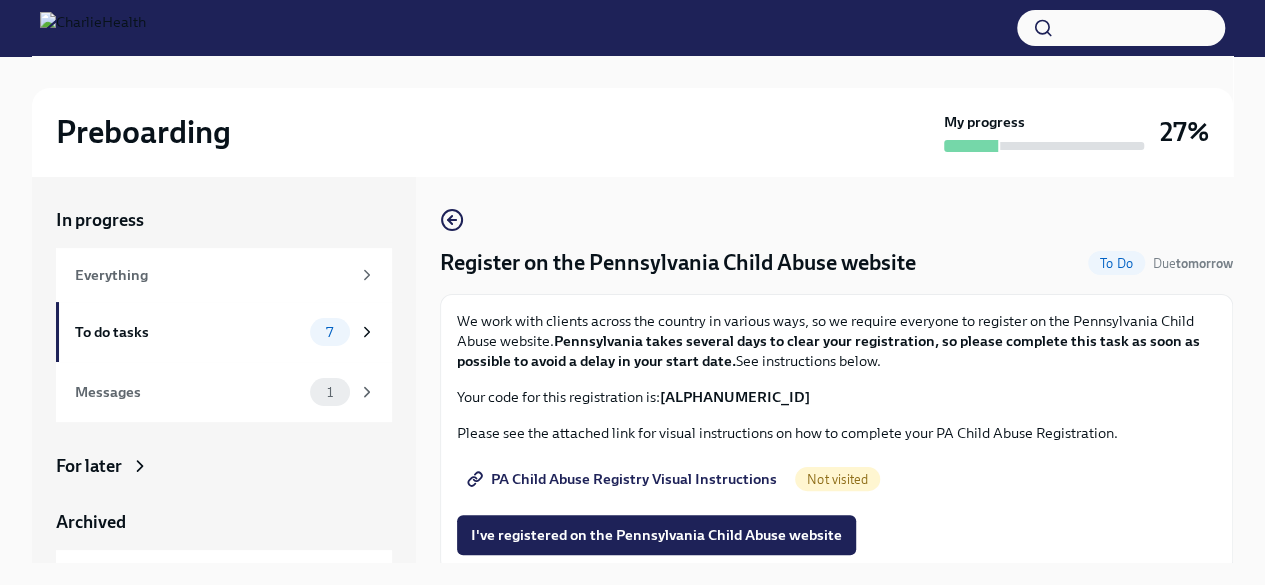 click on "I've registered on the Pennsylvania Child Abuse website" at bounding box center (656, 535) 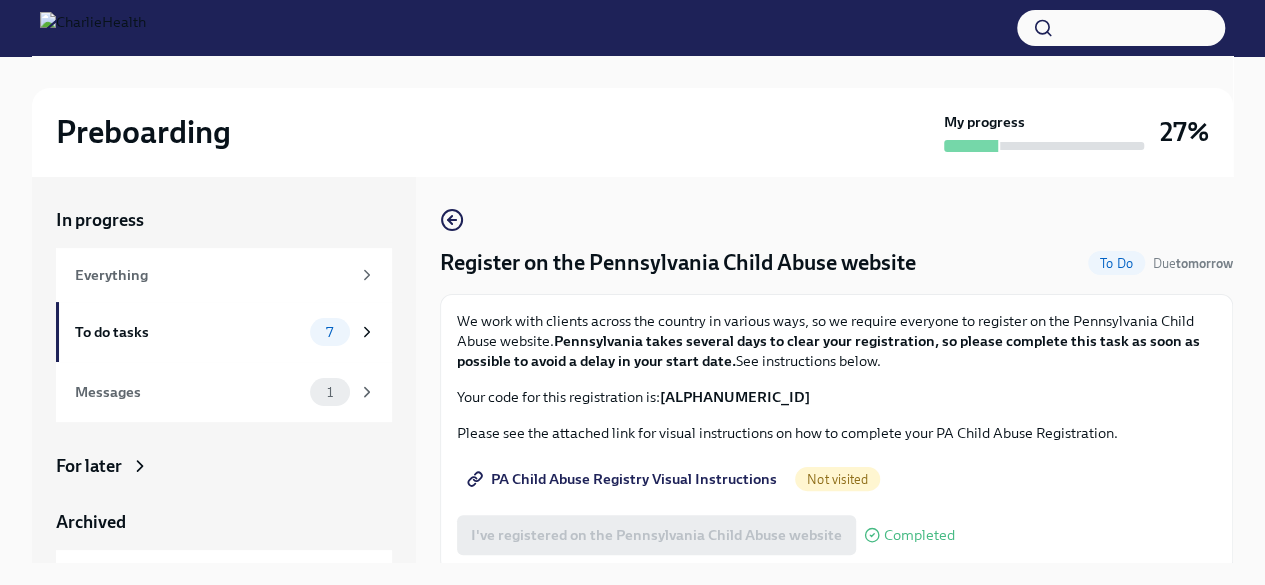click on "PA Child Abuse Registry Visual Instructions" at bounding box center (624, 479) 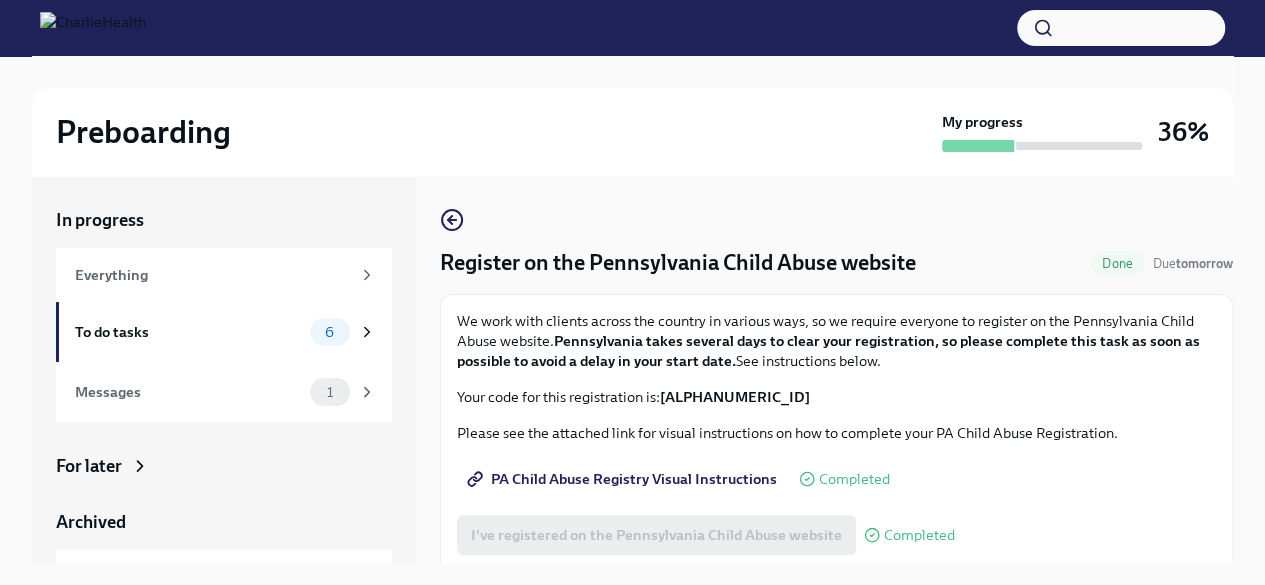 scroll, scrollTop: 8, scrollLeft: 0, axis: vertical 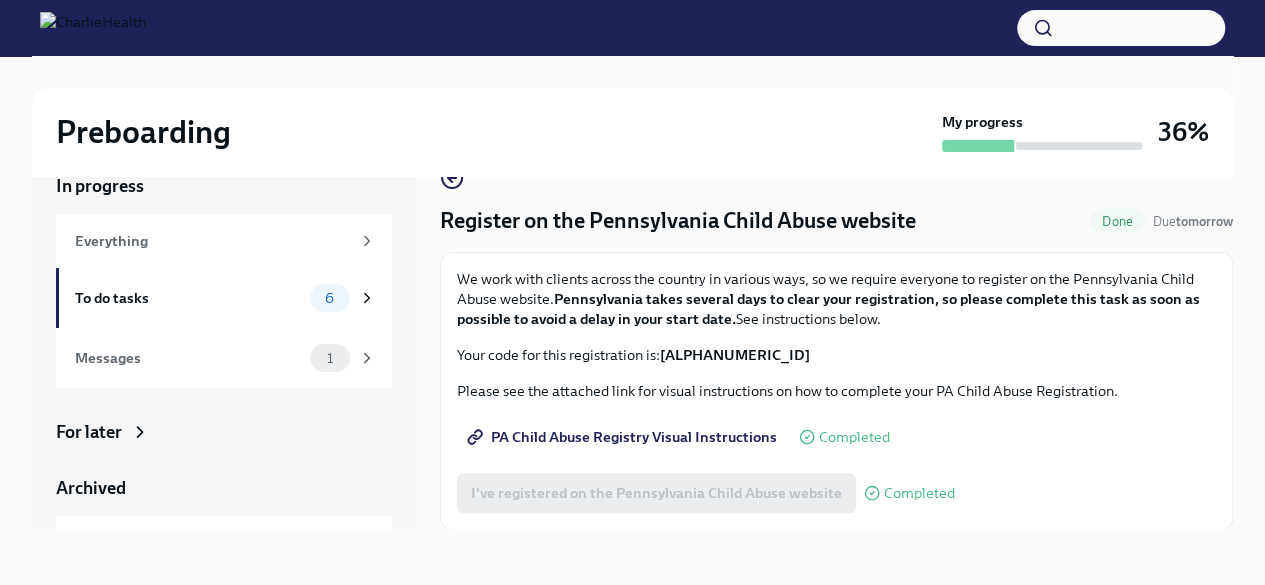 click on "PA Child Abuse Registry Visual Instructions" at bounding box center (624, 437) 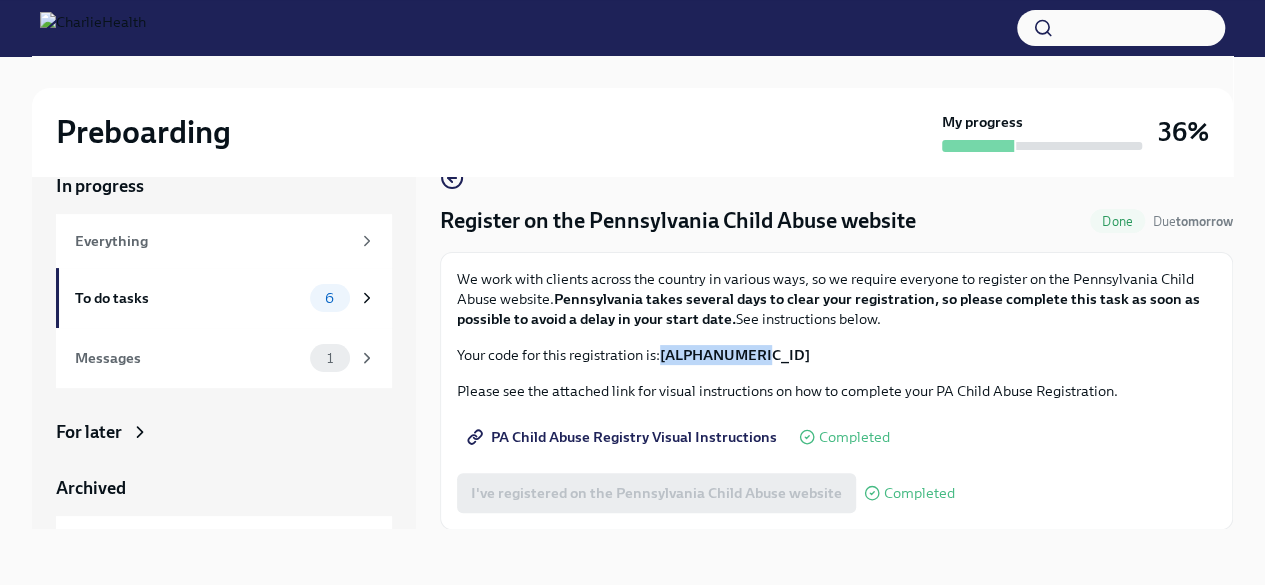 drag, startPoint x: 768, startPoint y: 357, endPoint x: 665, endPoint y: 356, distance: 103.00485 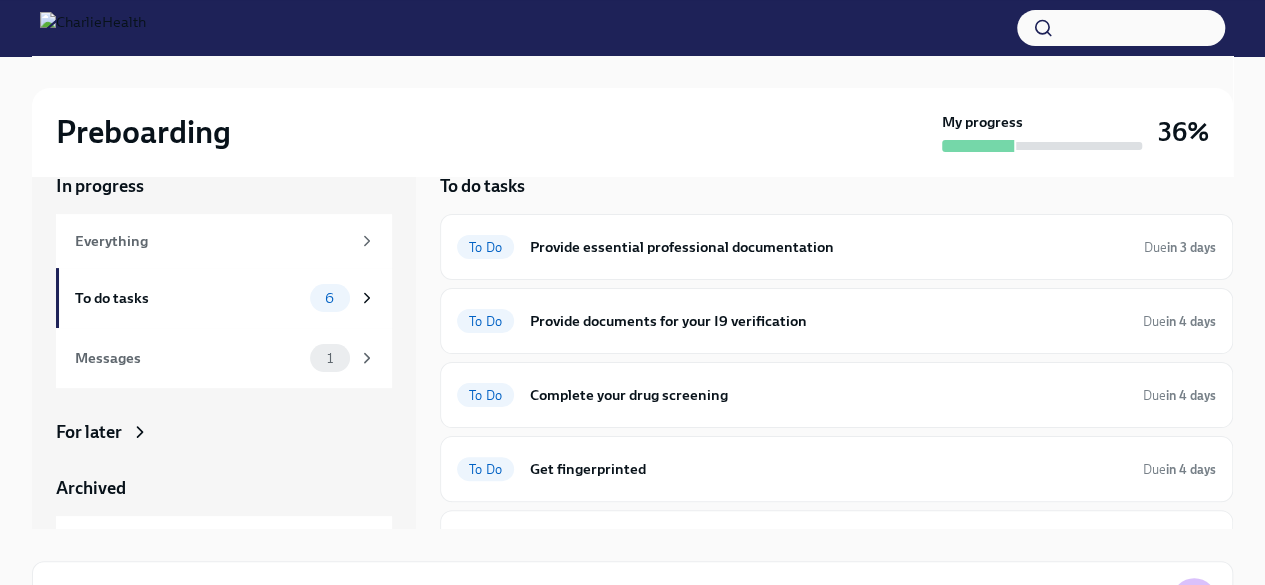 click on "6" at bounding box center (330, 298) 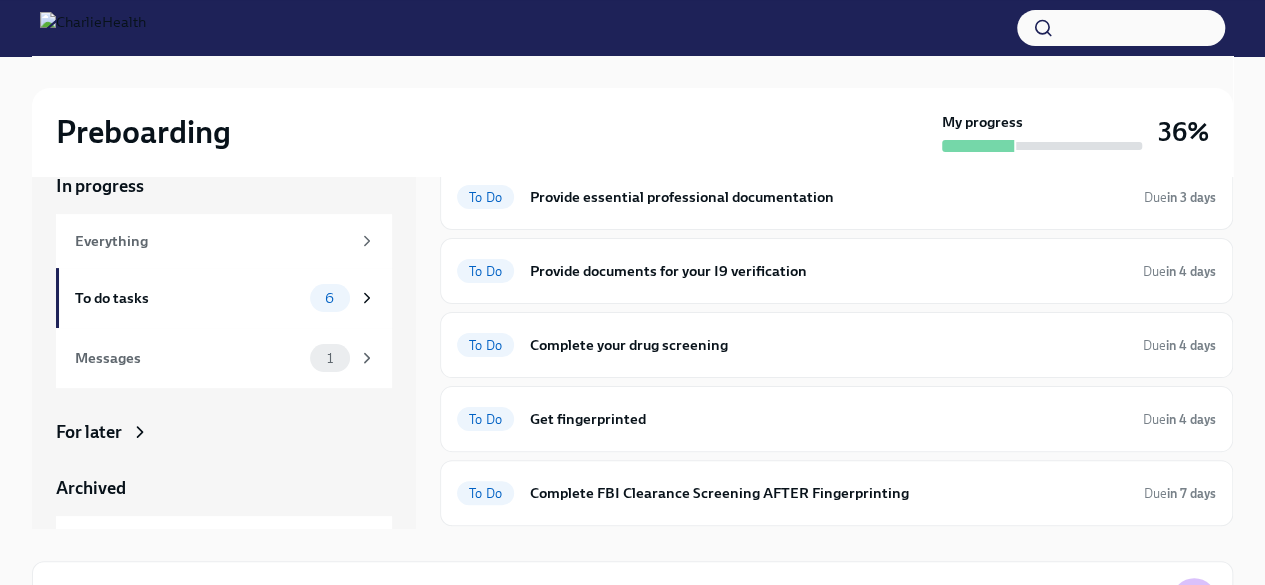 scroll, scrollTop: 0, scrollLeft: 0, axis: both 